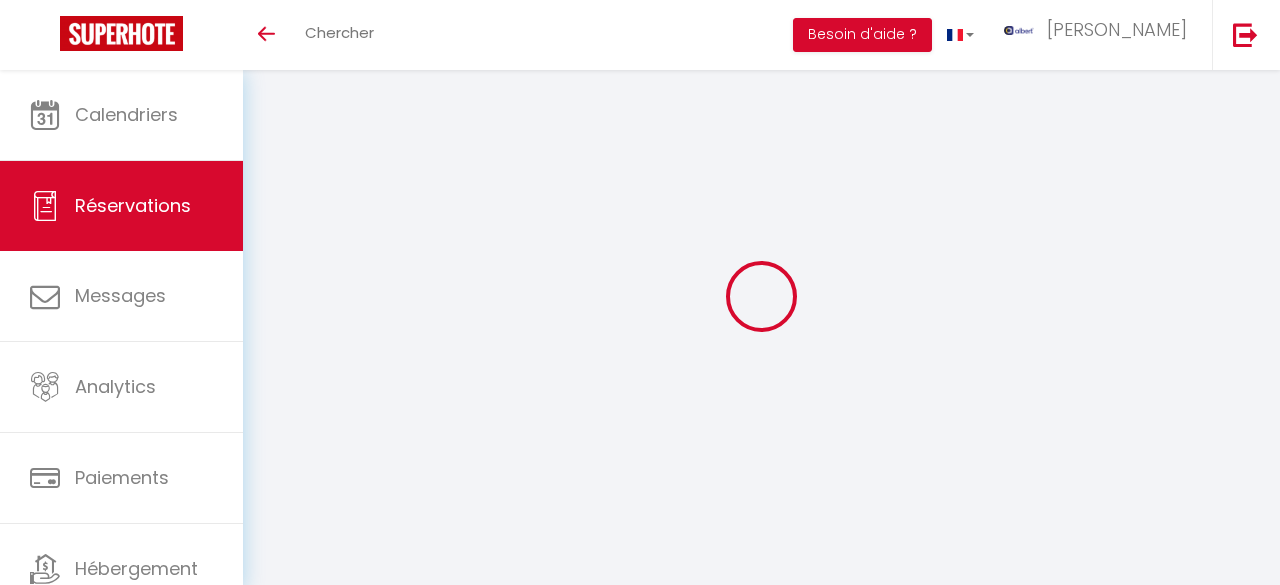 select on "not_cancelled" 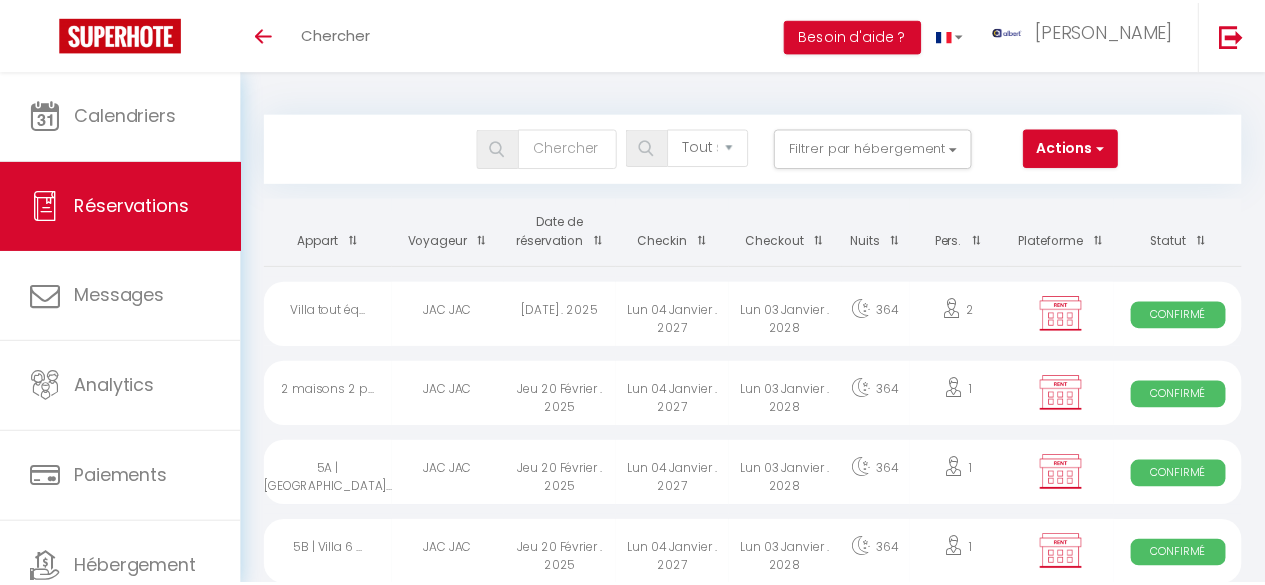 scroll, scrollTop: 0, scrollLeft: 0, axis: both 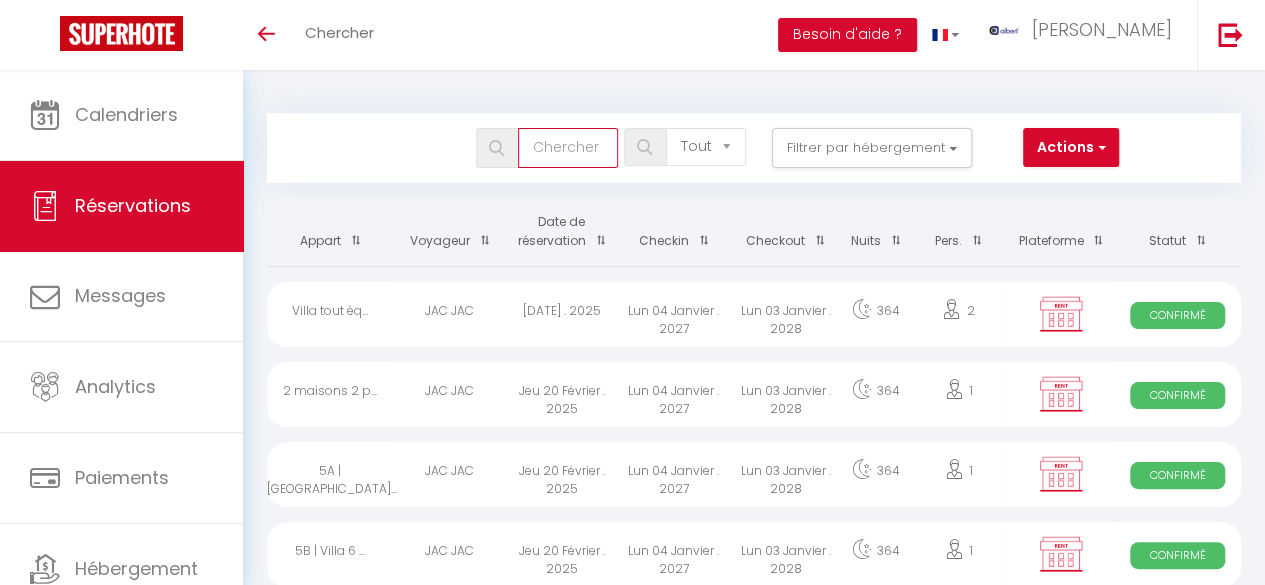 click at bounding box center (568, 148) 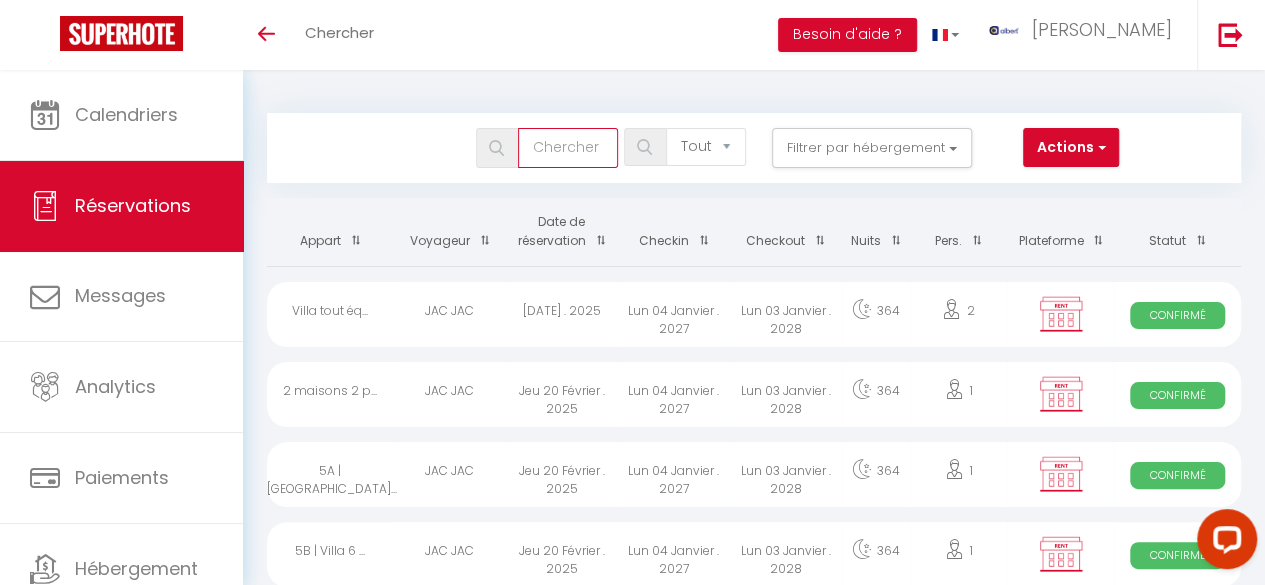 scroll, scrollTop: 0, scrollLeft: 0, axis: both 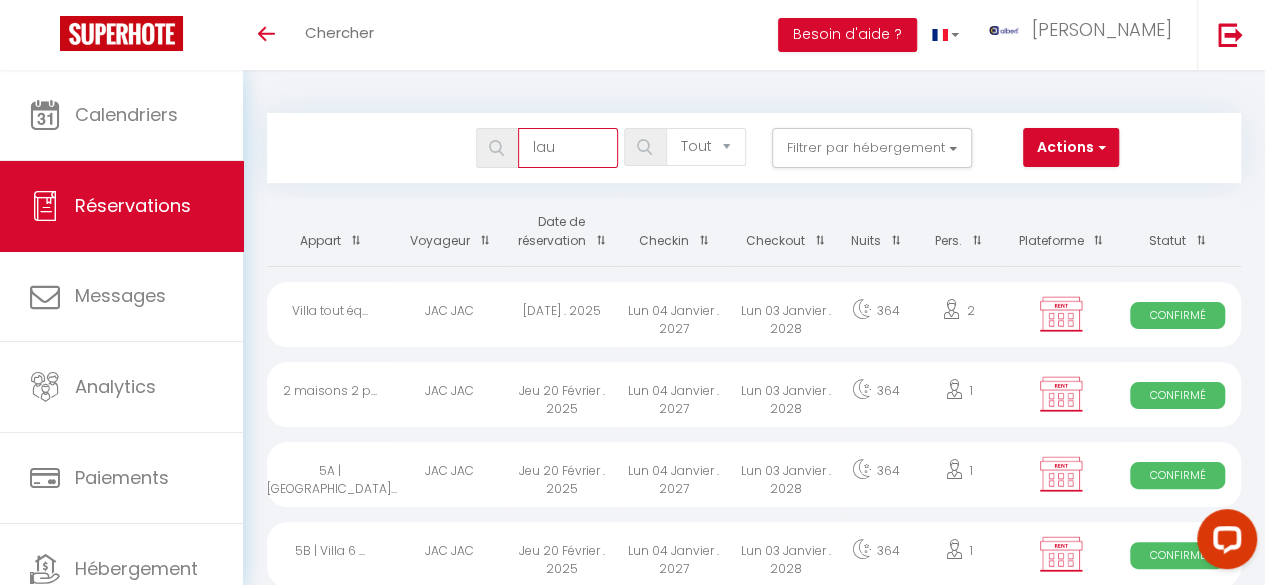 type on "laur" 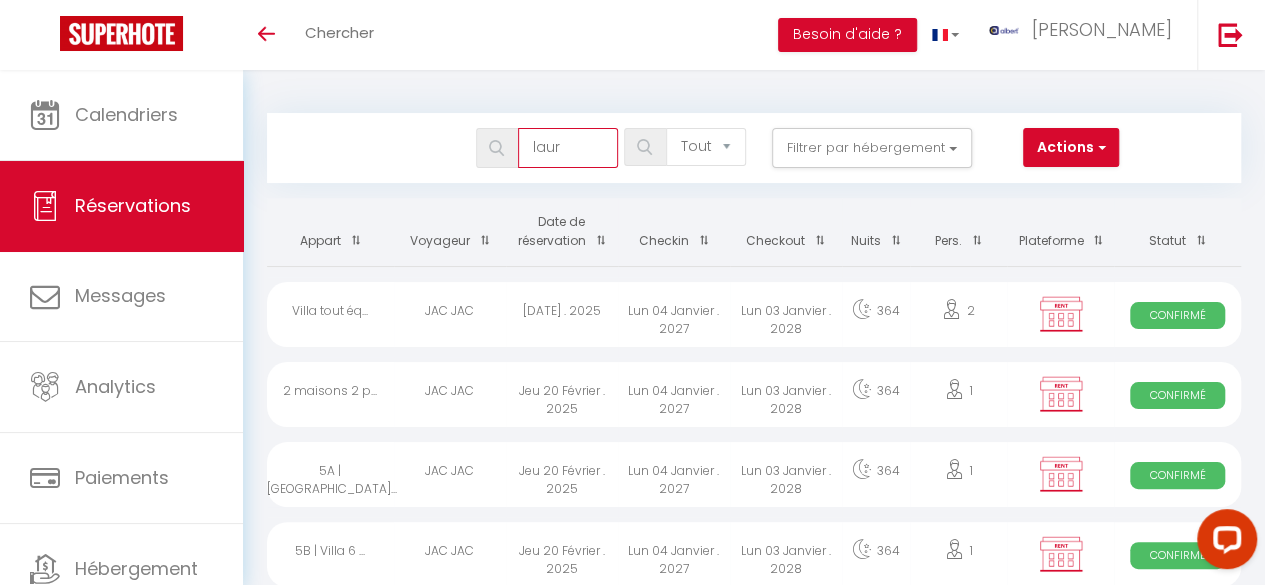 select 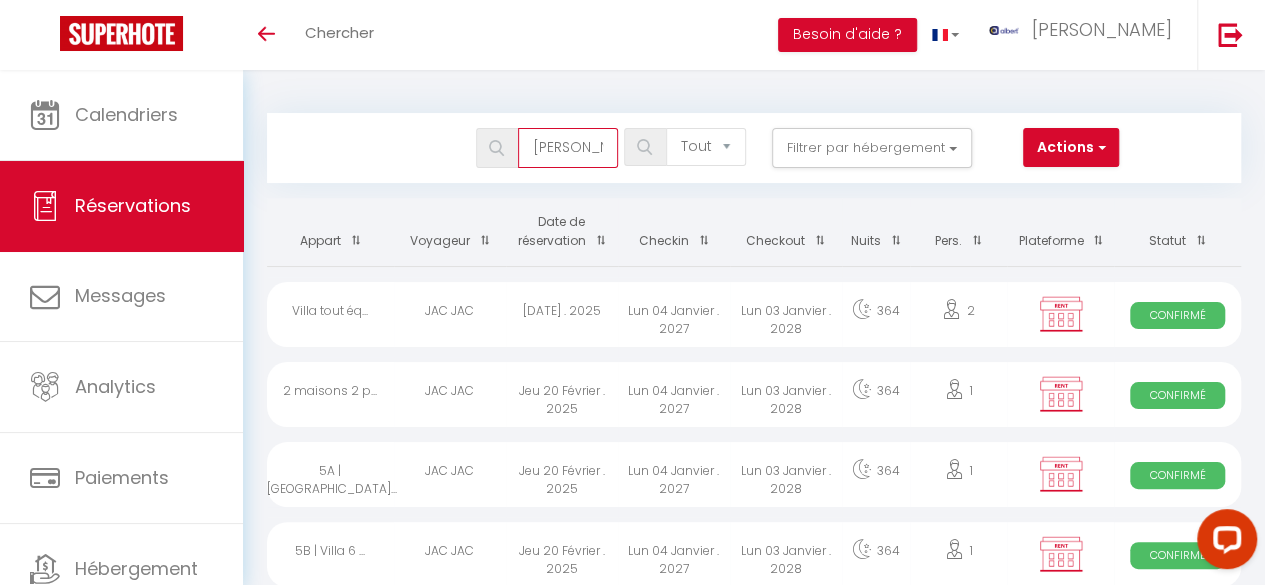 select 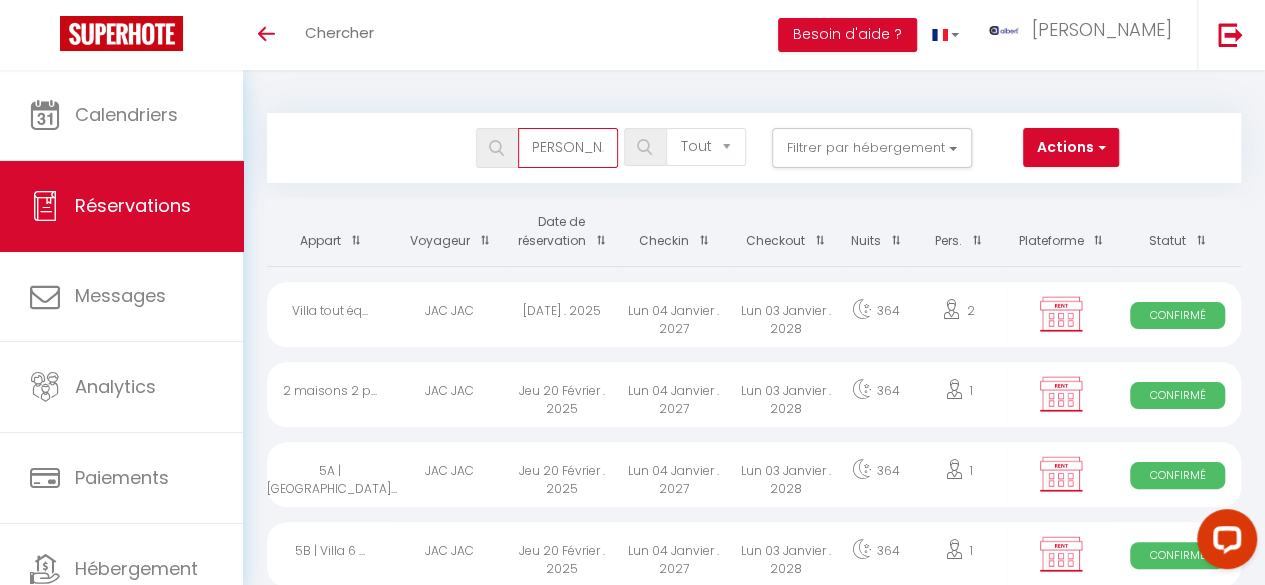 scroll, scrollTop: 0, scrollLeft: 16, axis: horizontal 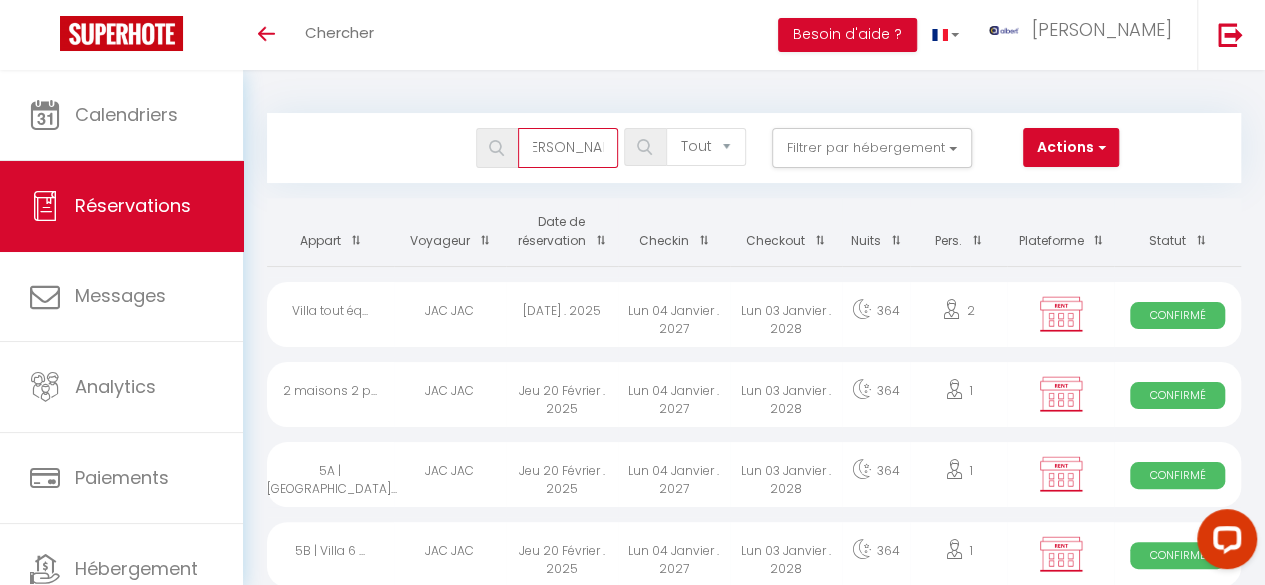 type on "laura masso" 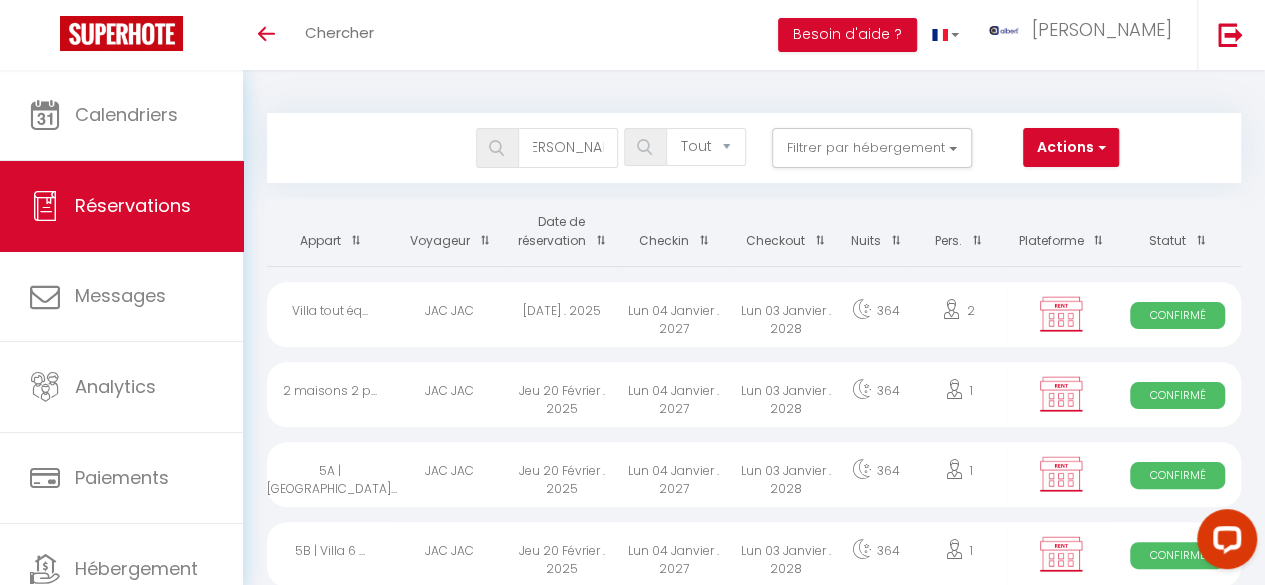 scroll, scrollTop: 0, scrollLeft: 0, axis: both 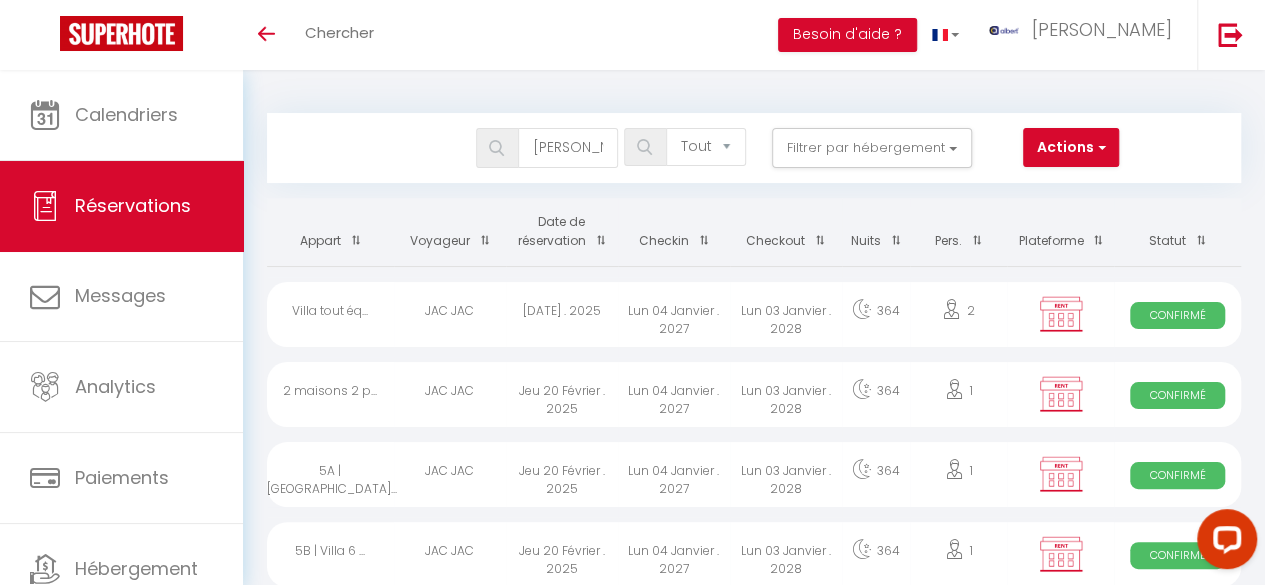 click at bounding box center [490, 148] 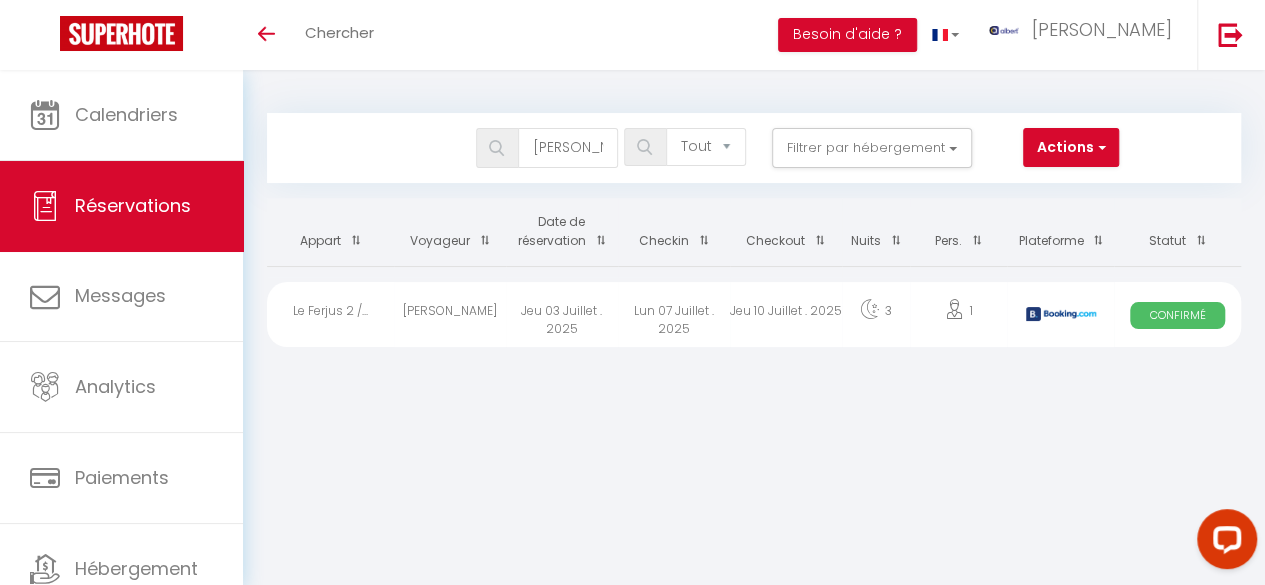 click on "Lun 07 Juillet . 2025" at bounding box center [674, 314] 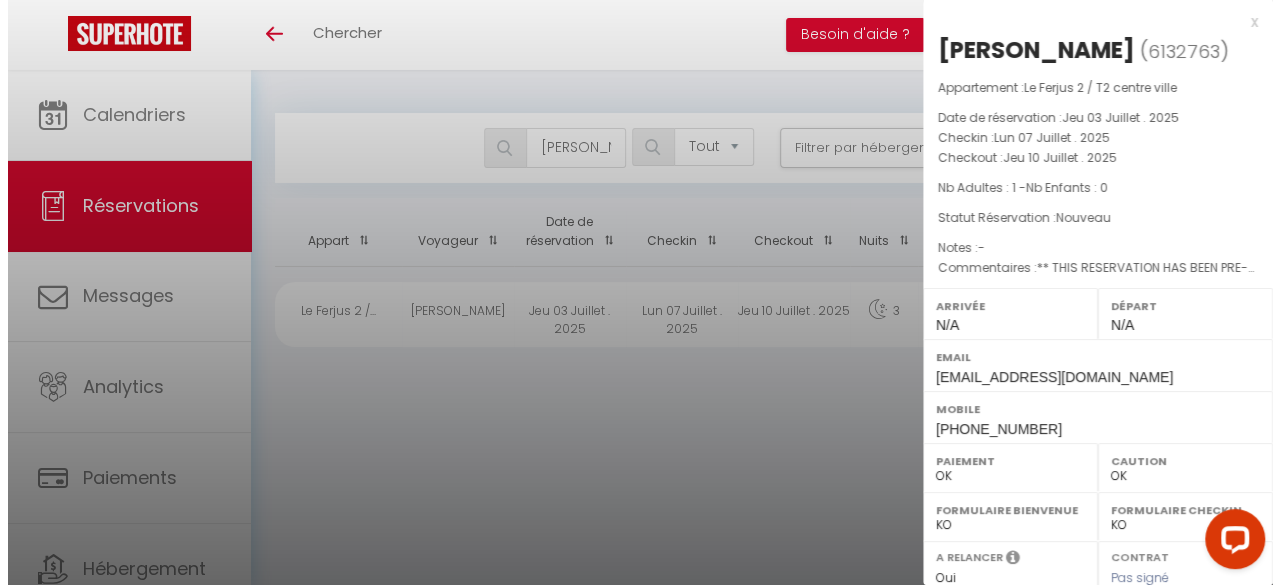 scroll, scrollTop: 270, scrollLeft: 0, axis: vertical 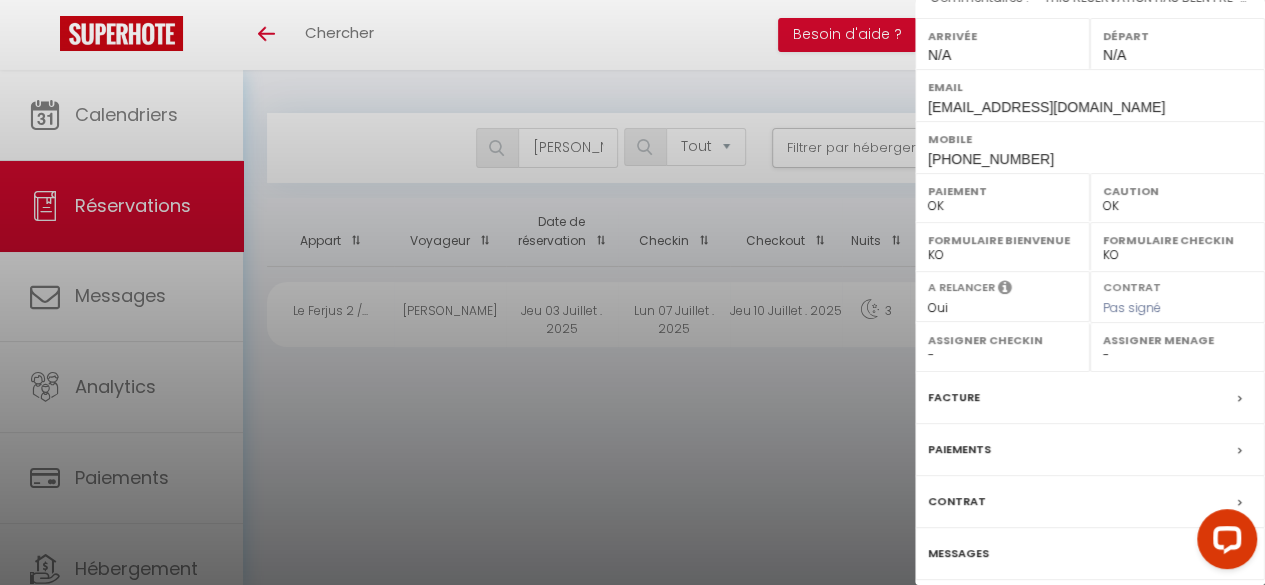 click on "Facture" at bounding box center [954, 397] 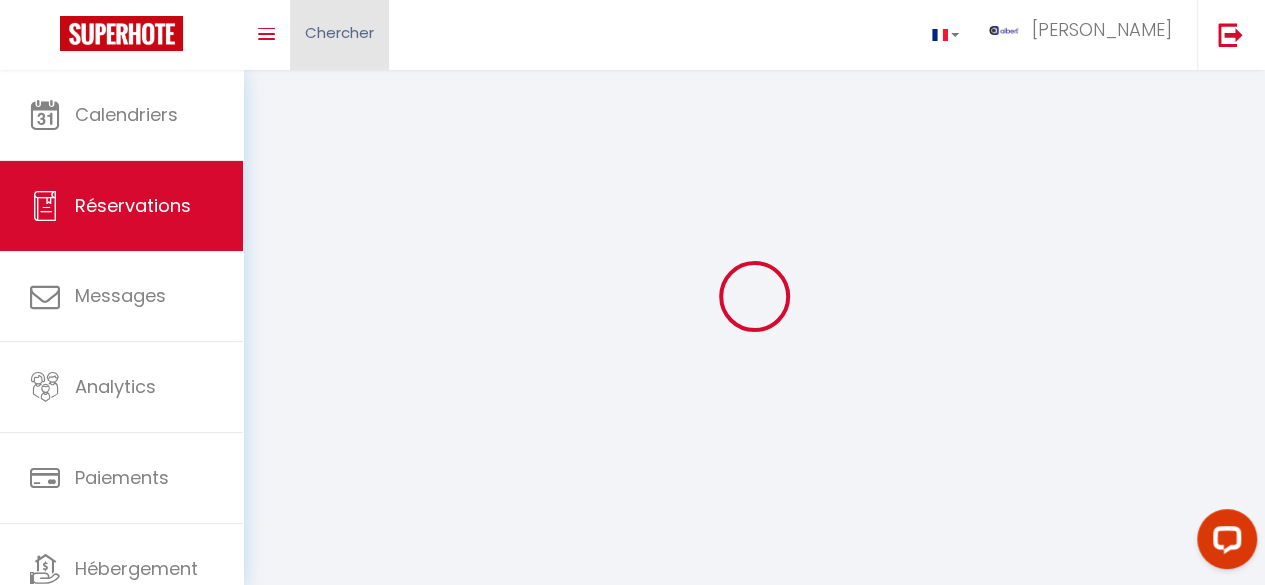 type on "[PERSON_NAME]" 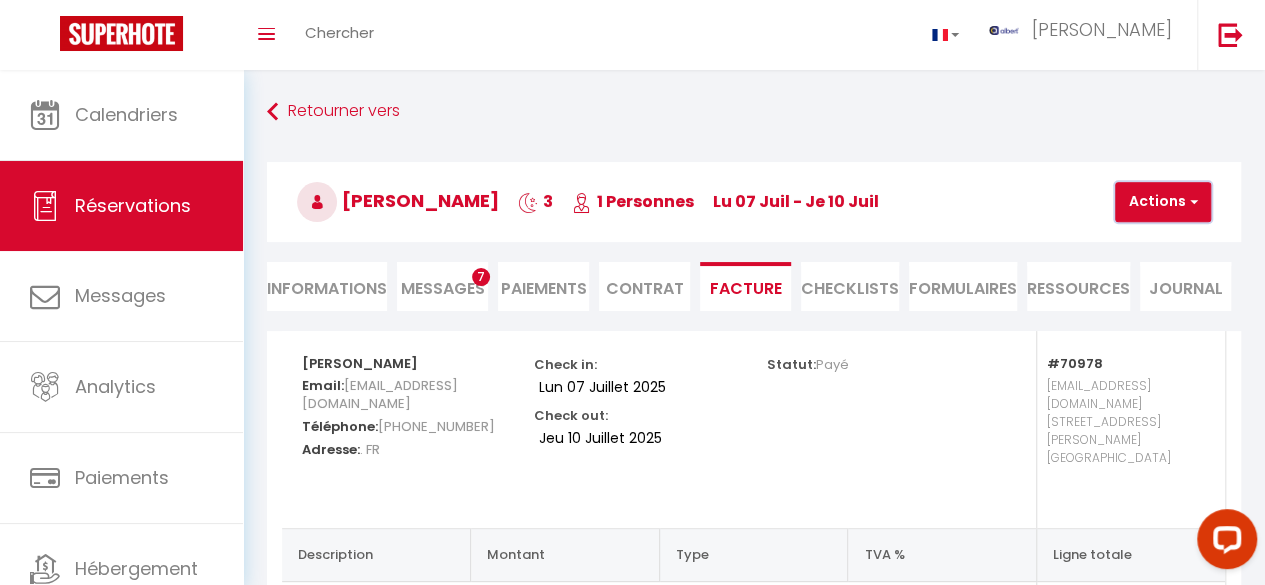 click on "Actions" at bounding box center [1163, 202] 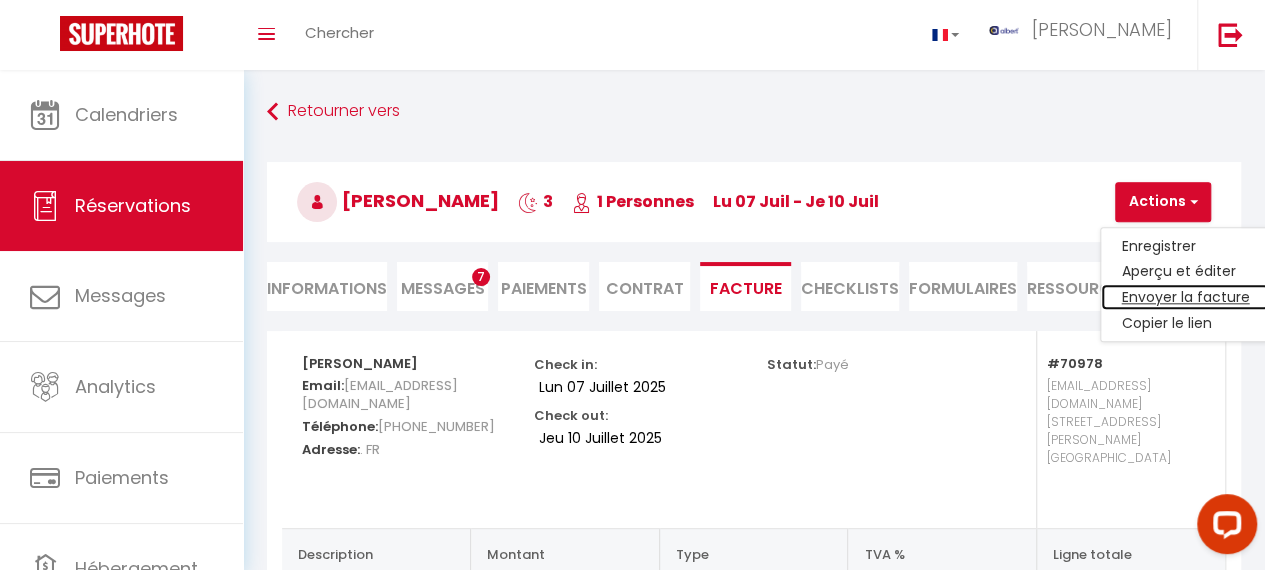 click on "Envoyer la facture" at bounding box center [1185, 298] 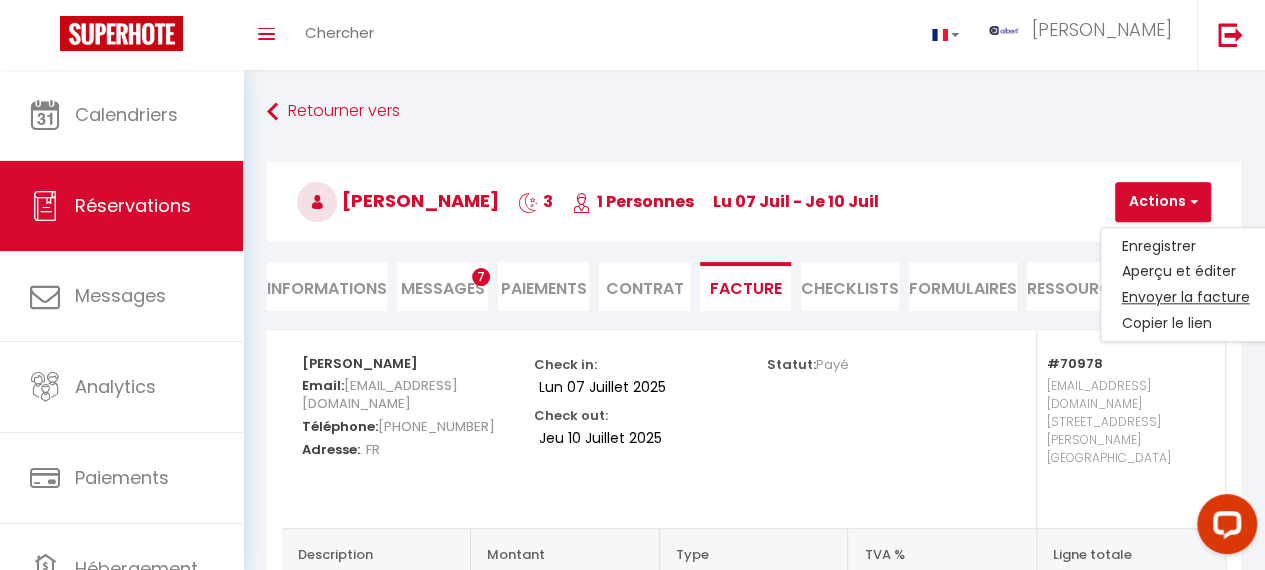 type on "lmasso.973519@guest.booking.com" 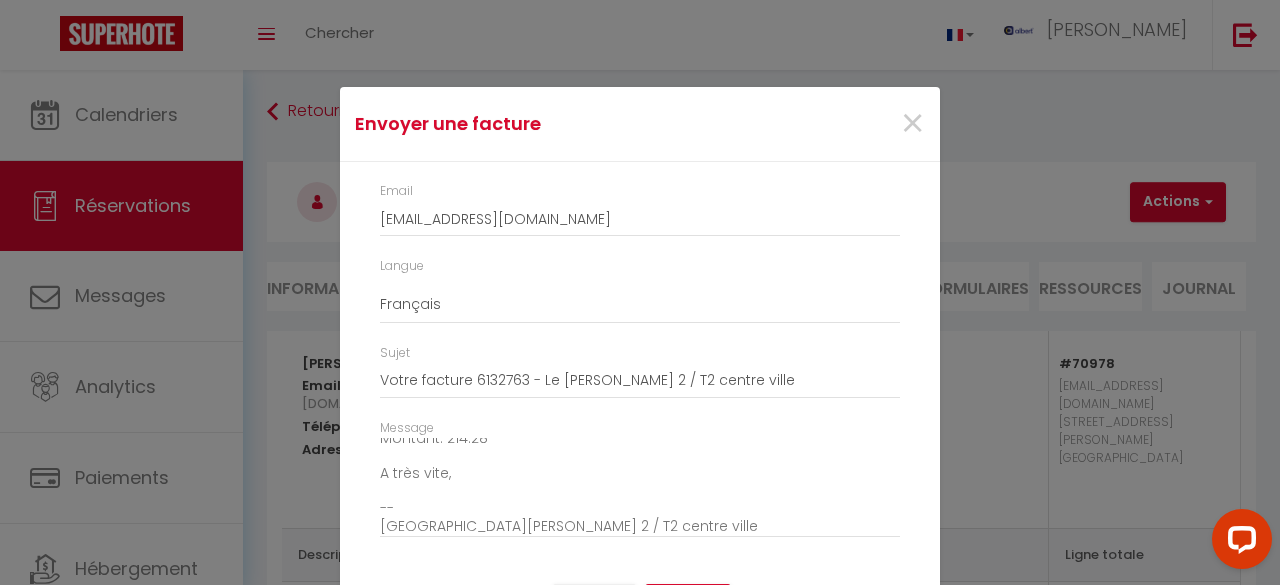 scroll, scrollTop: 227, scrollLeft: 0, axis: vertical 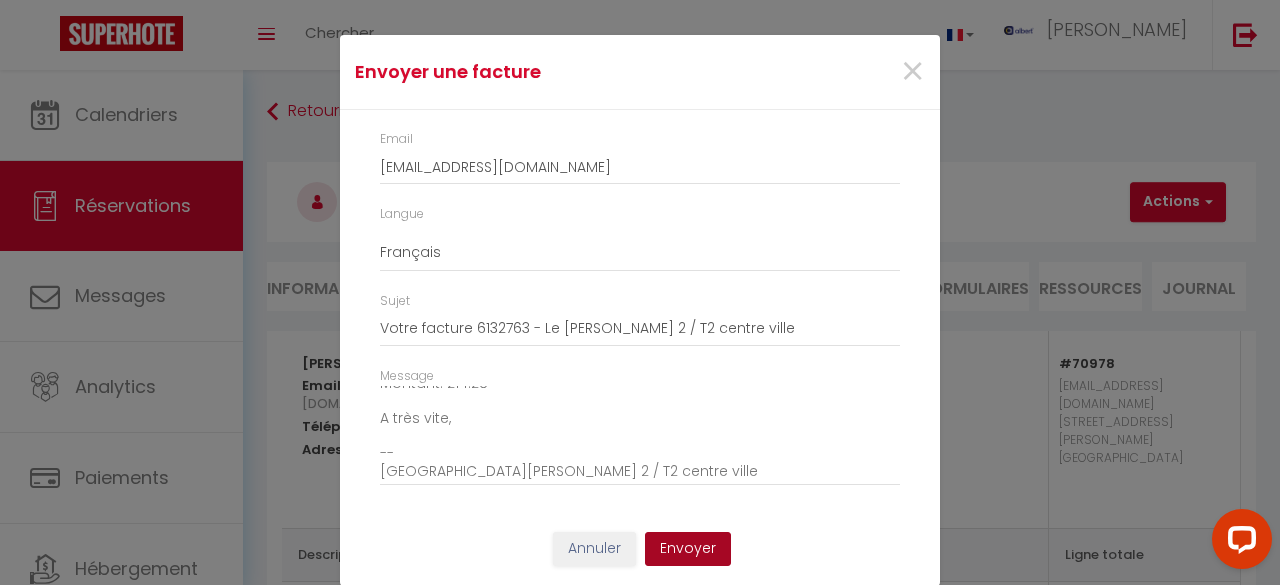 click on "Envoyer" at bounding box center (688, 549) 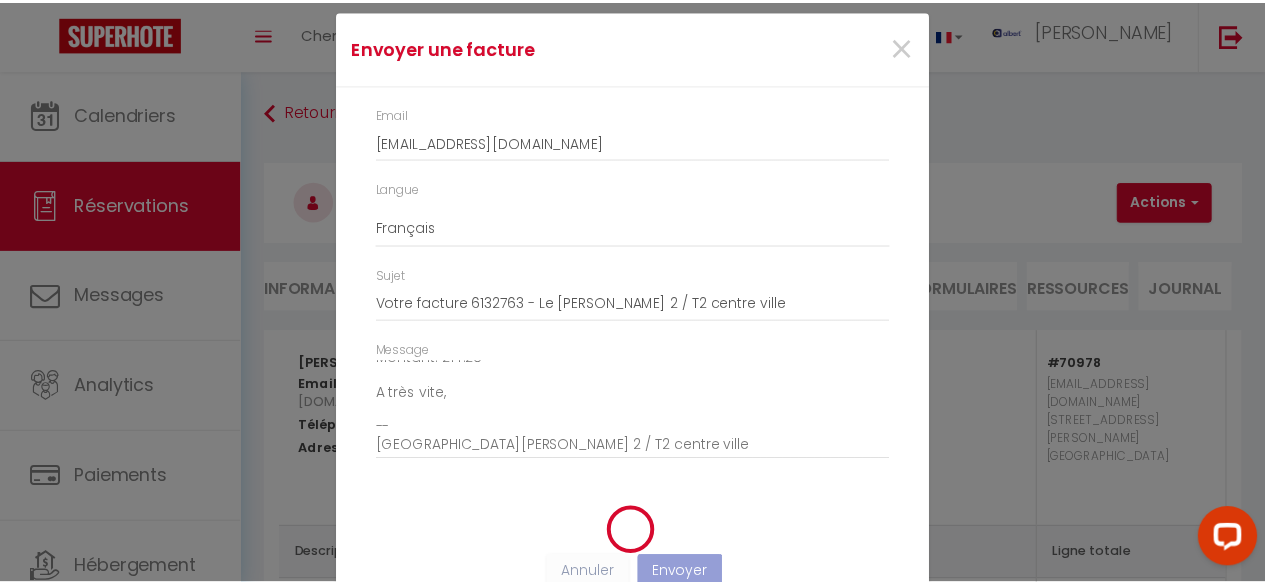 scroll, scrollTop: 26, scrollLeft: 0, axis: vertical 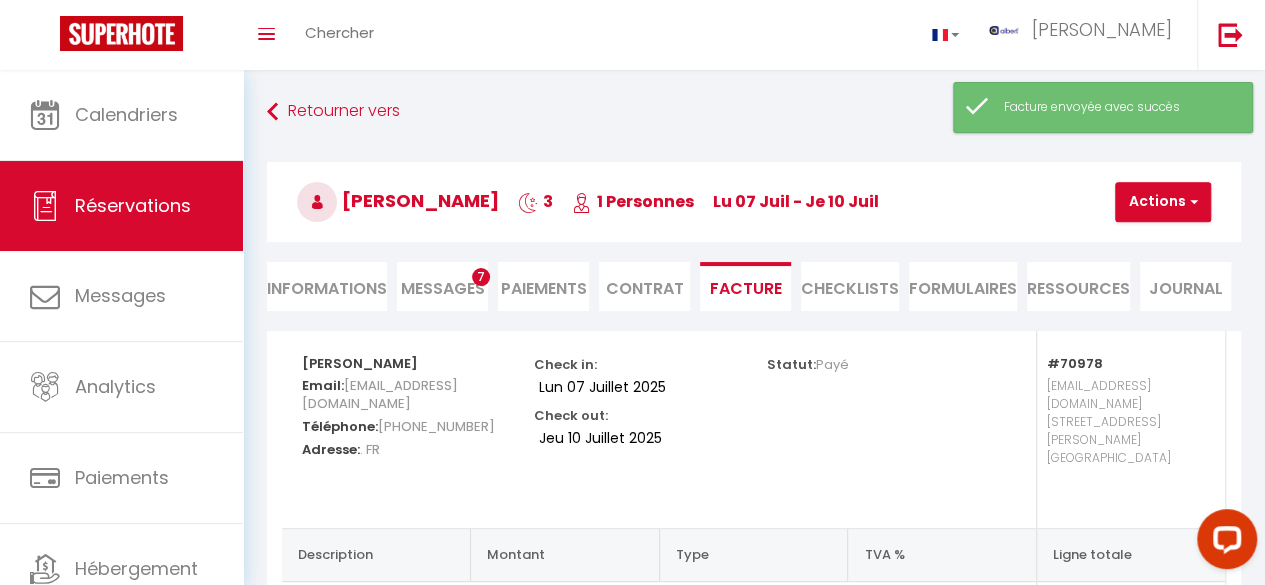 click on "Messages   7" at bounding box center [442, 286] 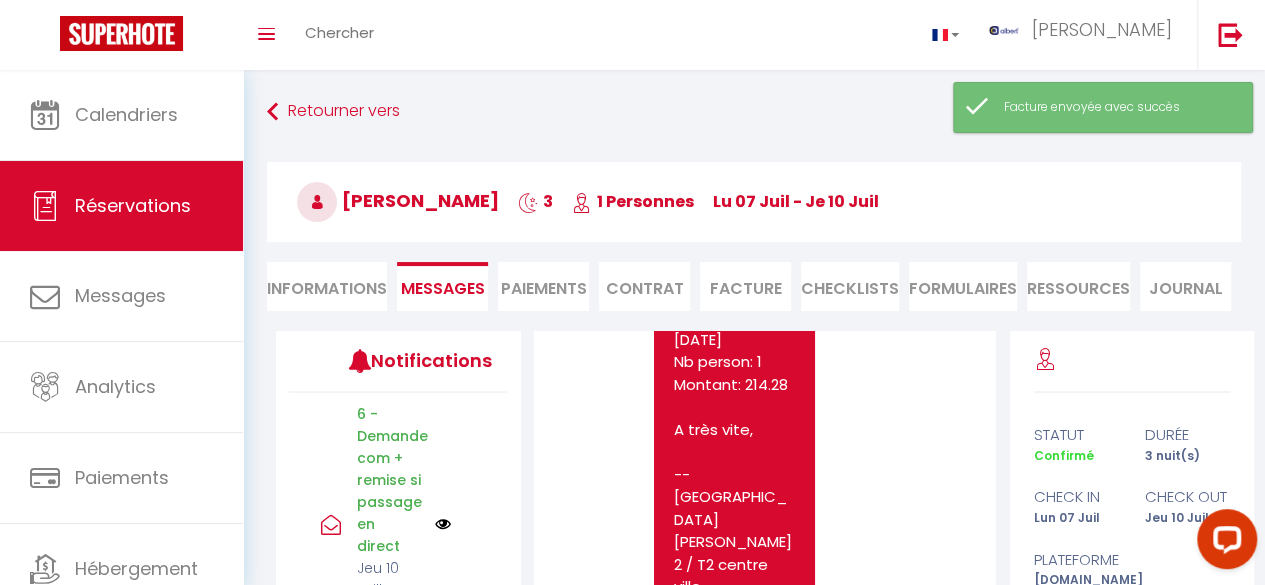 scroll, scrollTop: 16794, scrollLeft: 0, axis: vertical 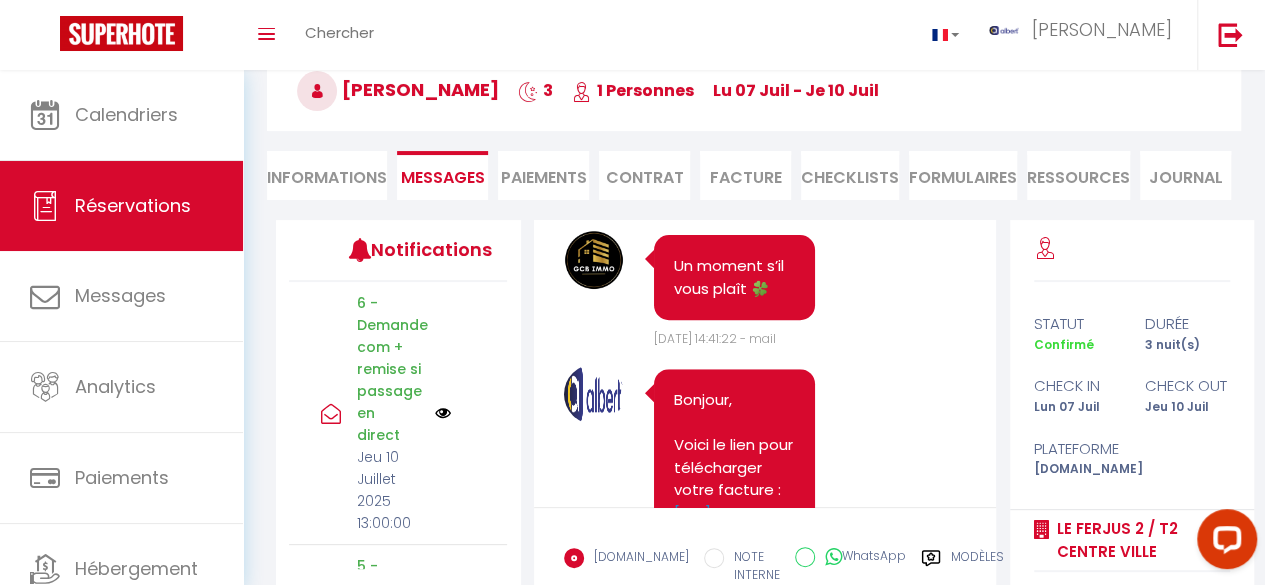 drag, startPoint x: 824, startPoint y: 341, endPoint x: 713, endPoint y: 317, distance: 113.56496 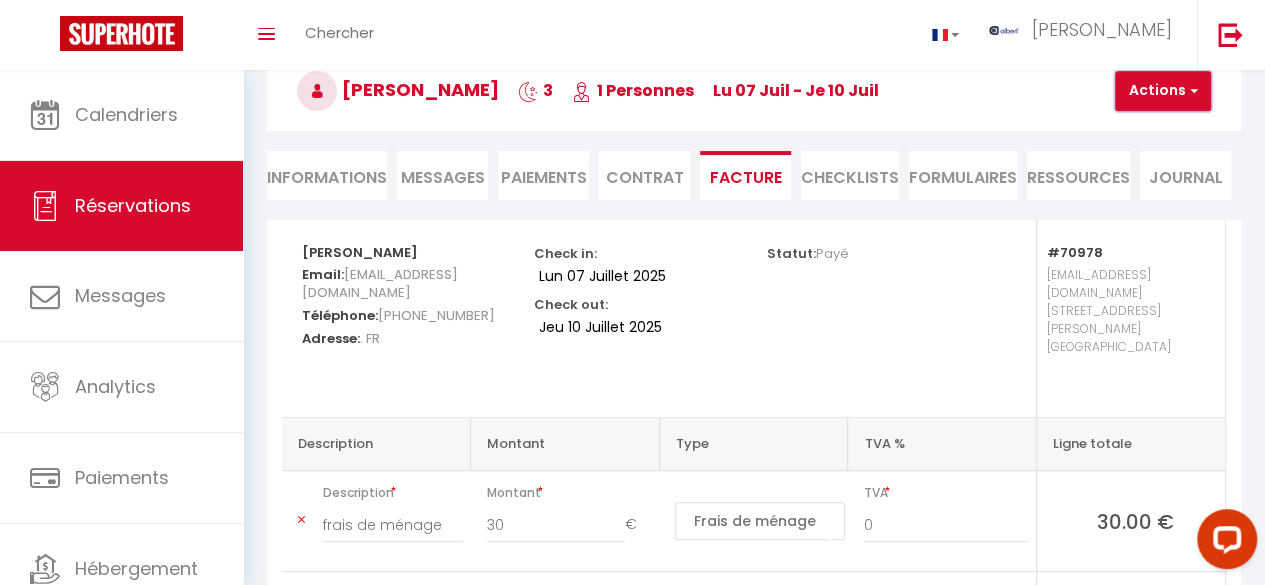 click on "Actions" at bounding box center (1163, 91) 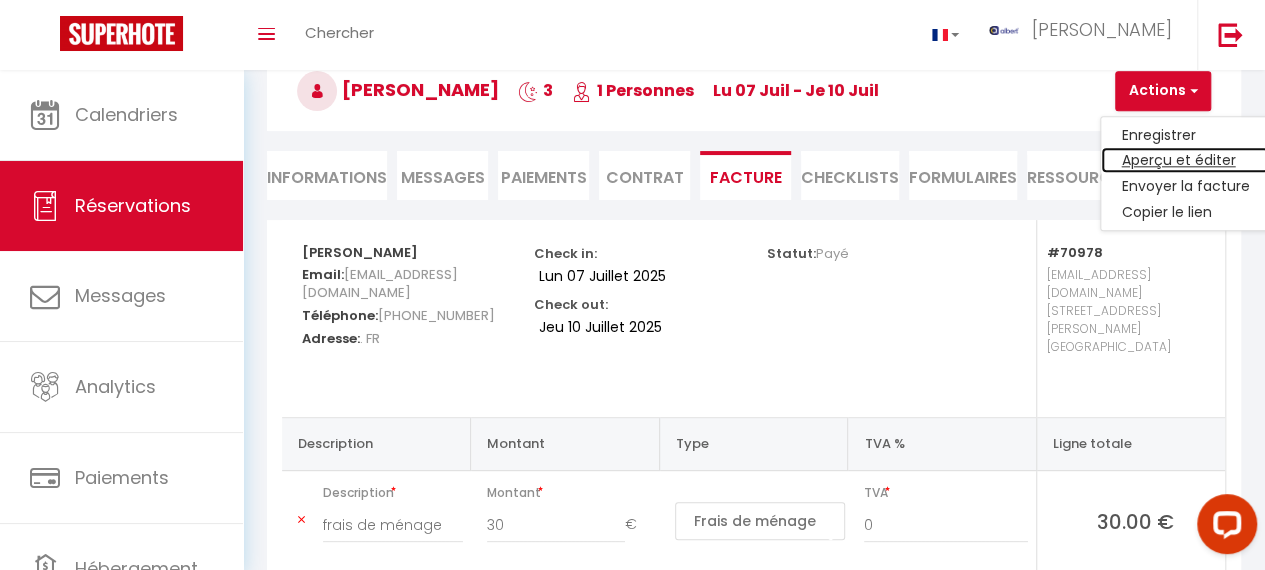 click on "Aperçu et éditer" at bounding box center (1185, 161) 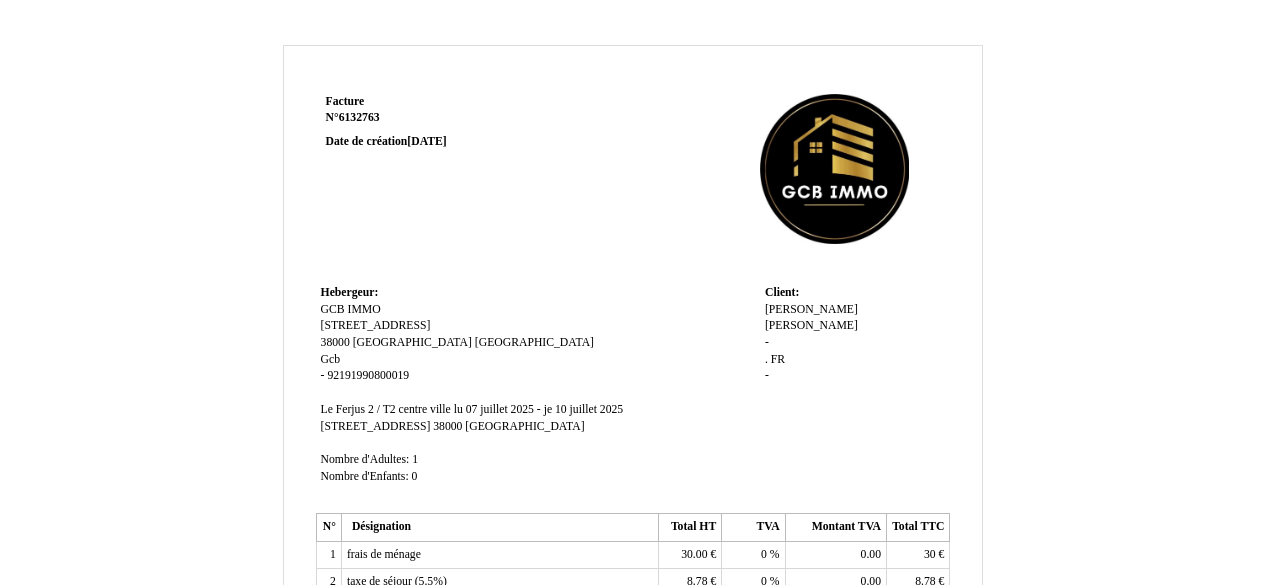 scroll, scrollTop: 620, scrollLeft: 0, axis: vertical 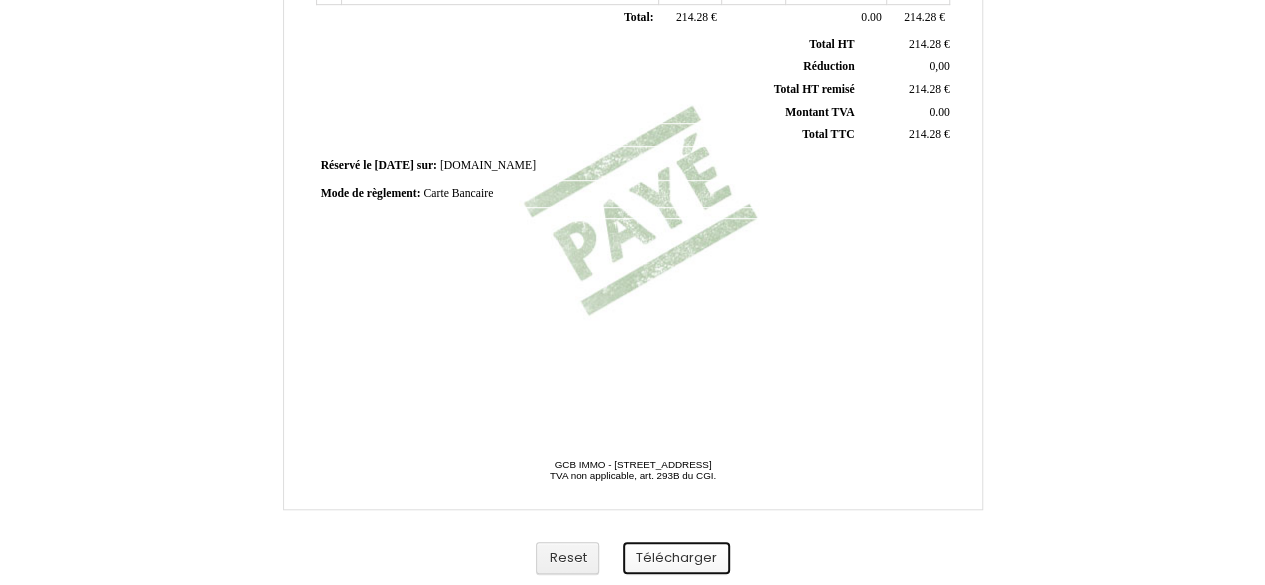 click on "Télécharger" at bounding box center [676, 558] 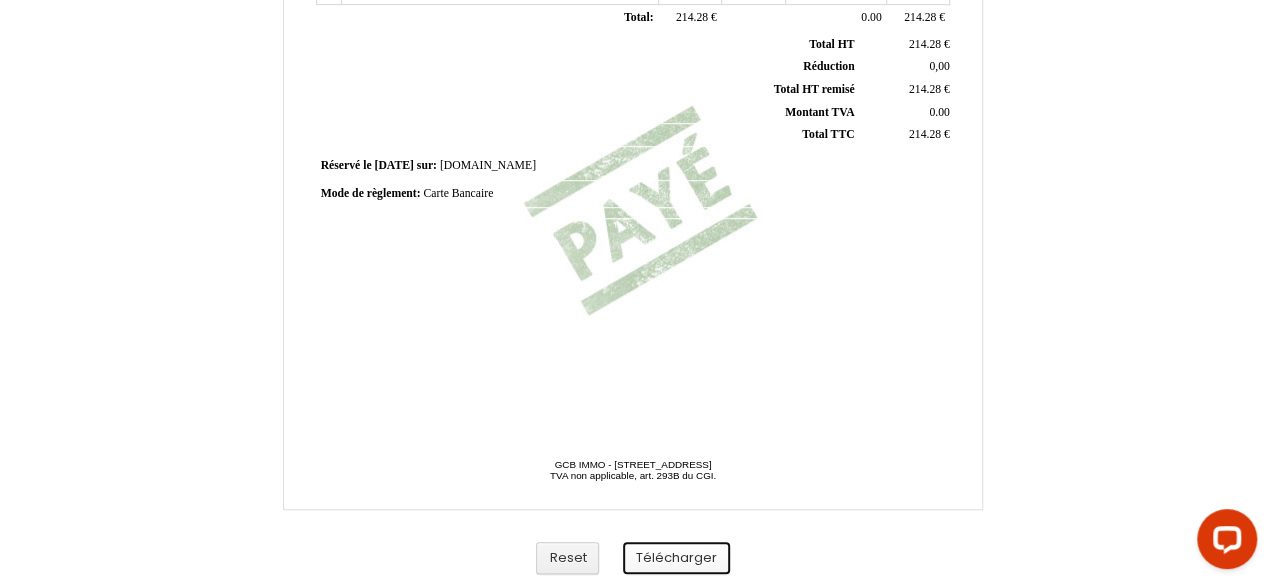 scroll, scrollTop: 0, scrollLeft: 0, axis: both 